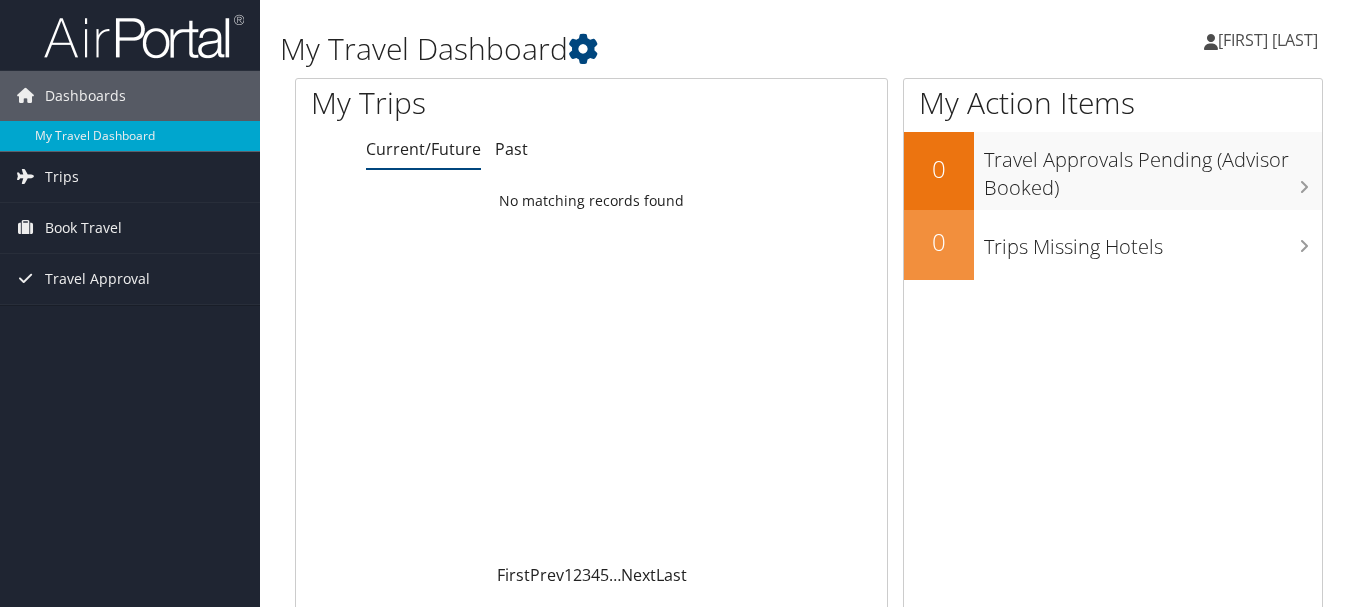 scroll, scrollTop: 0, scrollLeft: 0, axis: both 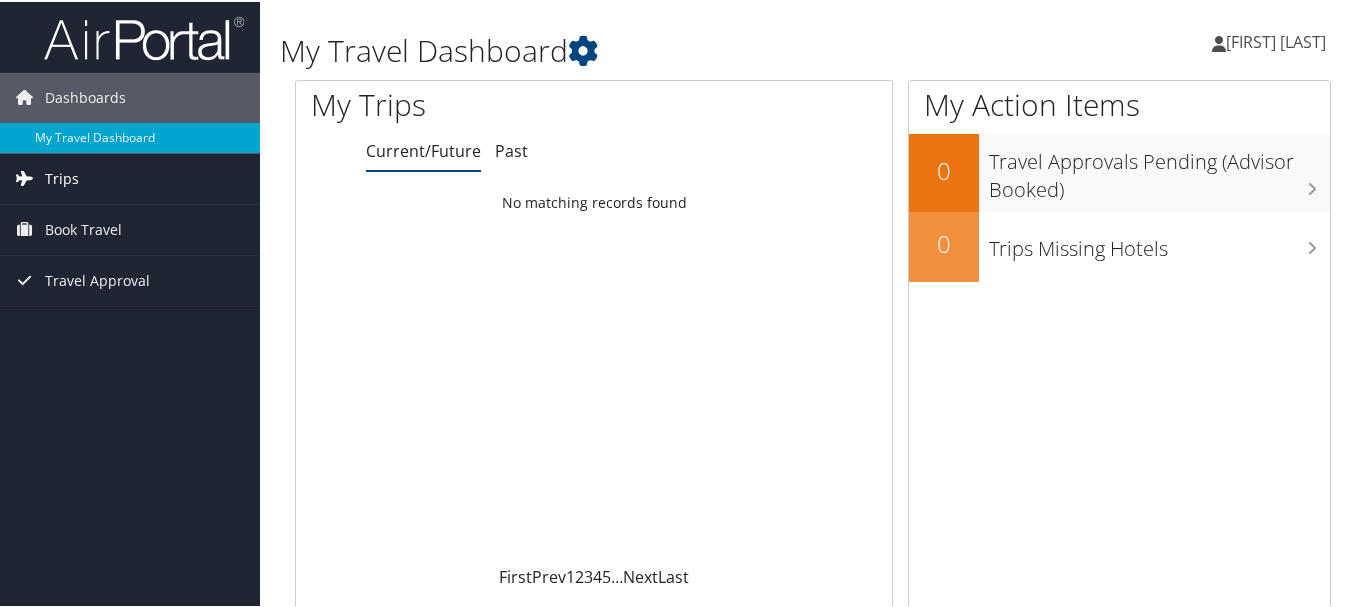 click on "Trips" at bounding box center [62, 177] 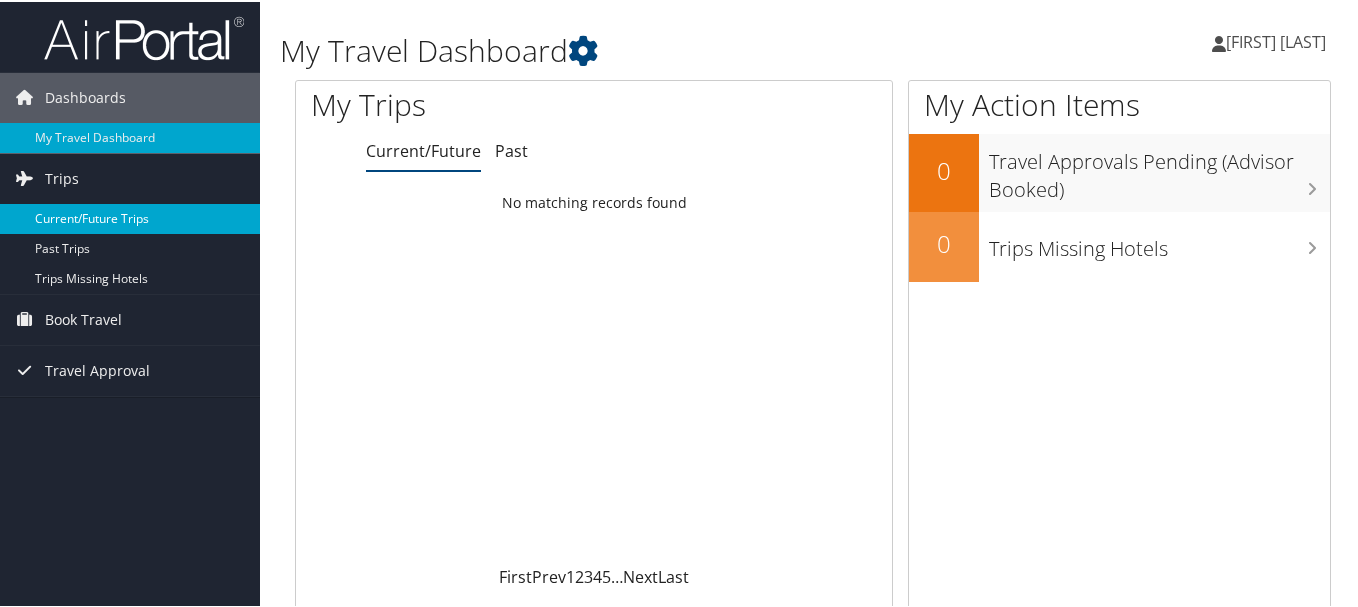 click on "Current/Future Trips" at bounding box center (130, 217) 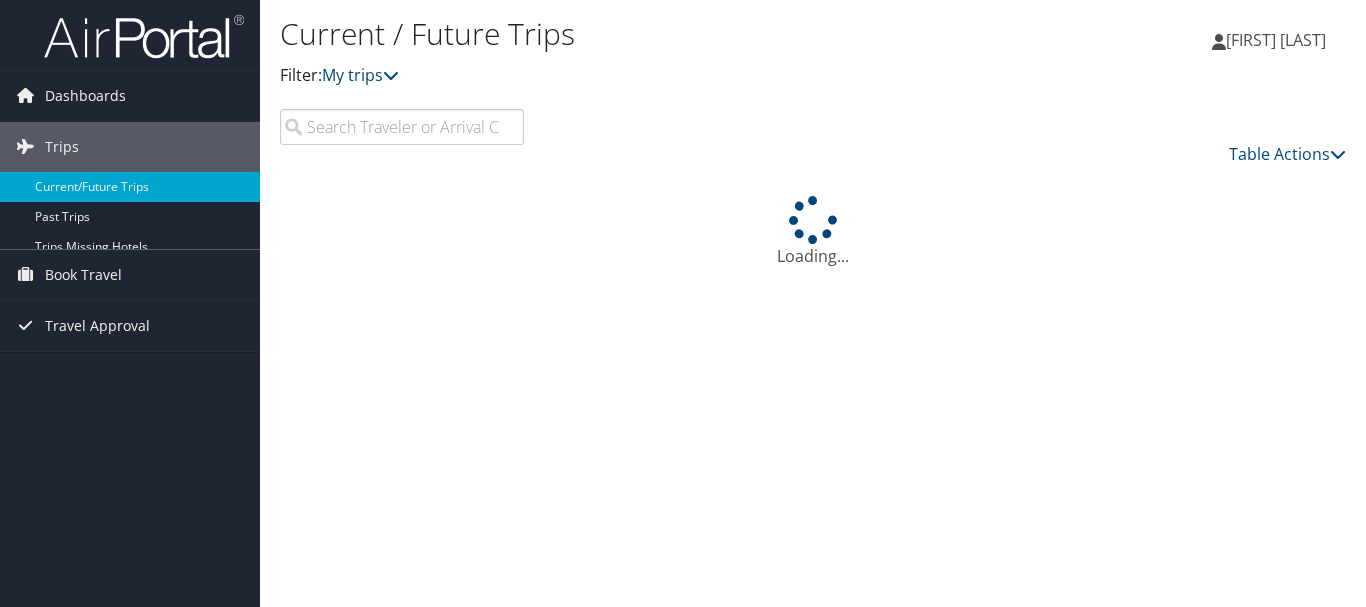 scroll, scrollTop: 0, scrollLeft: 0, axis: both 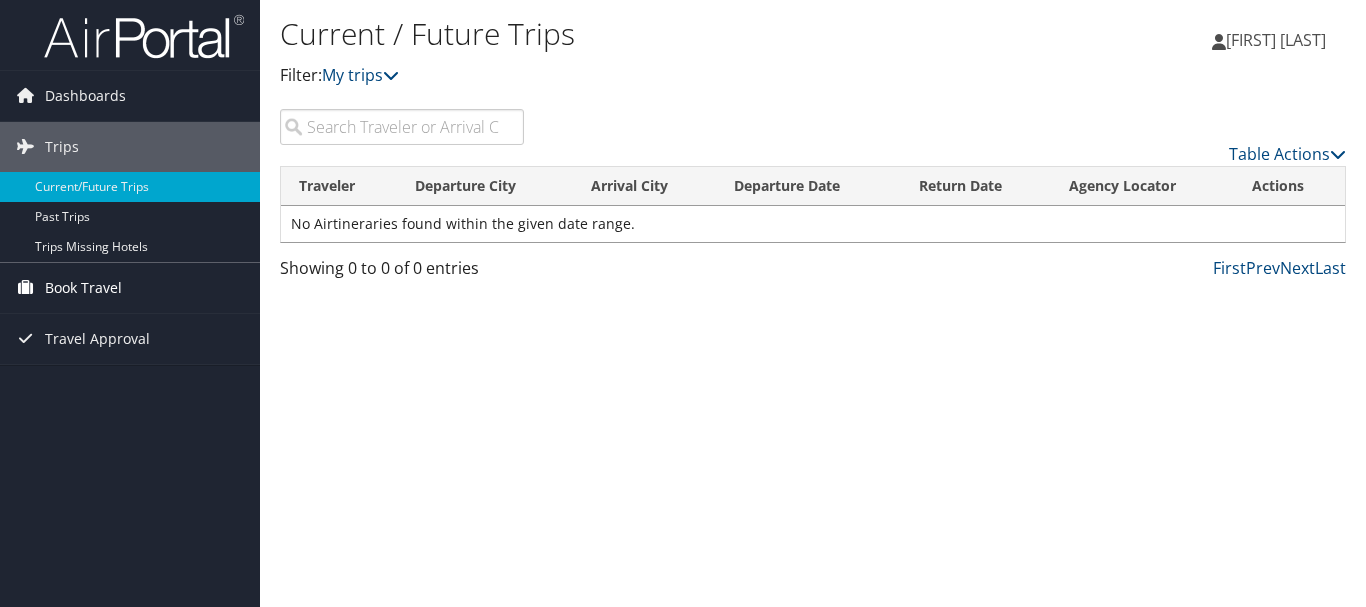 click on "Book Travel" at bounding box center [83, 288] 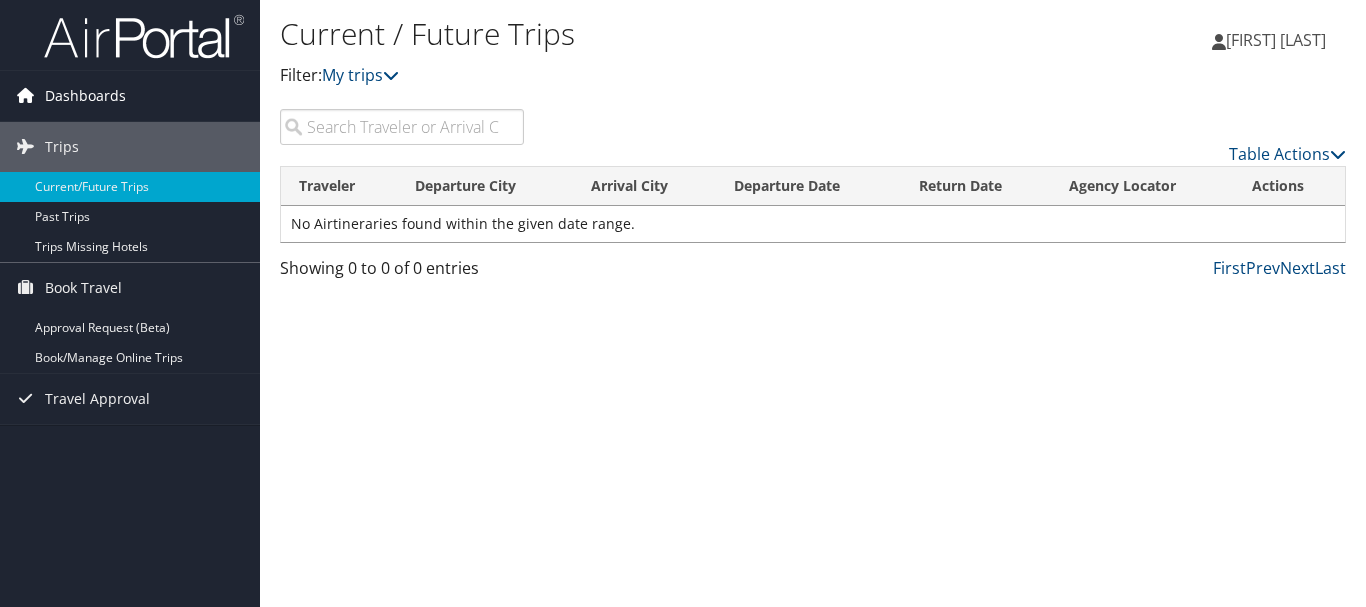 click on "Dashboards" at bounding box center [85, 96] 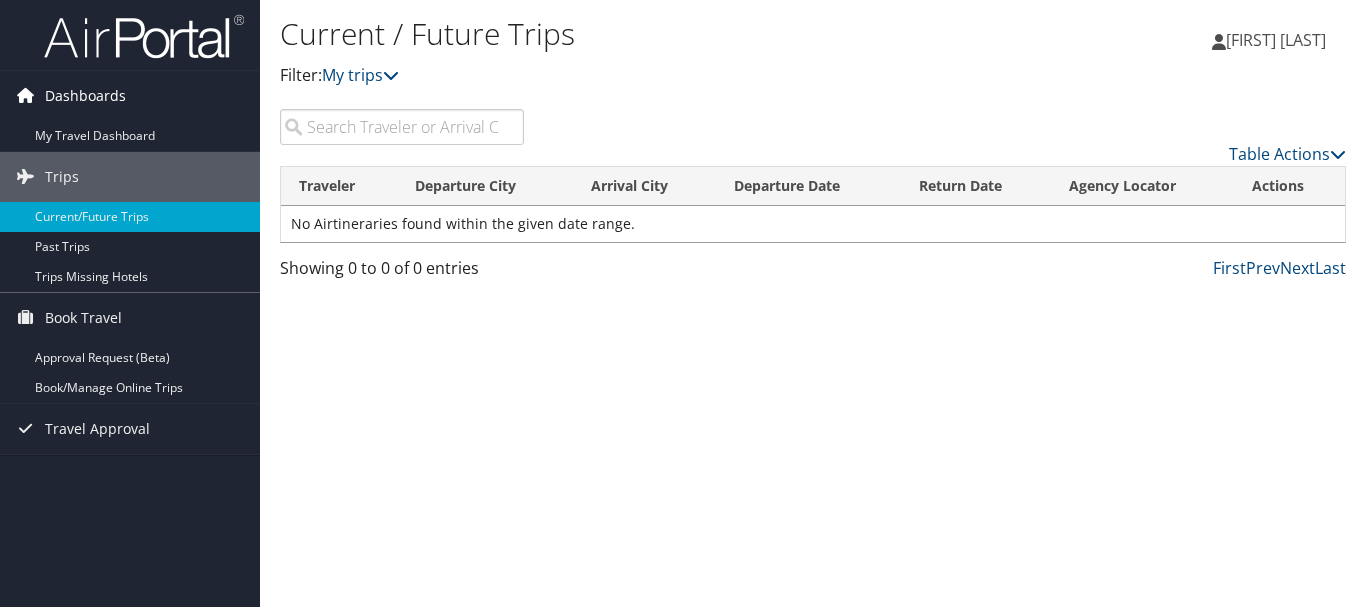 click on "Dashboards" at bounding box center (85, 96) 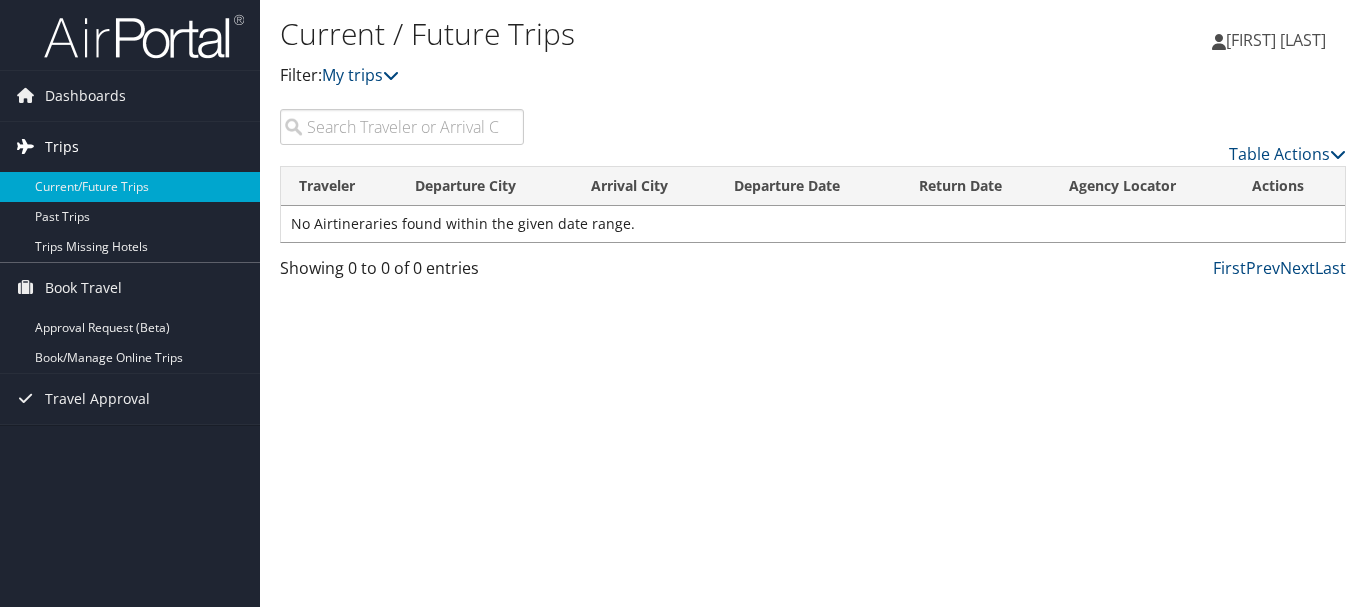 click on "Trips" at bounding box center [130, 147] 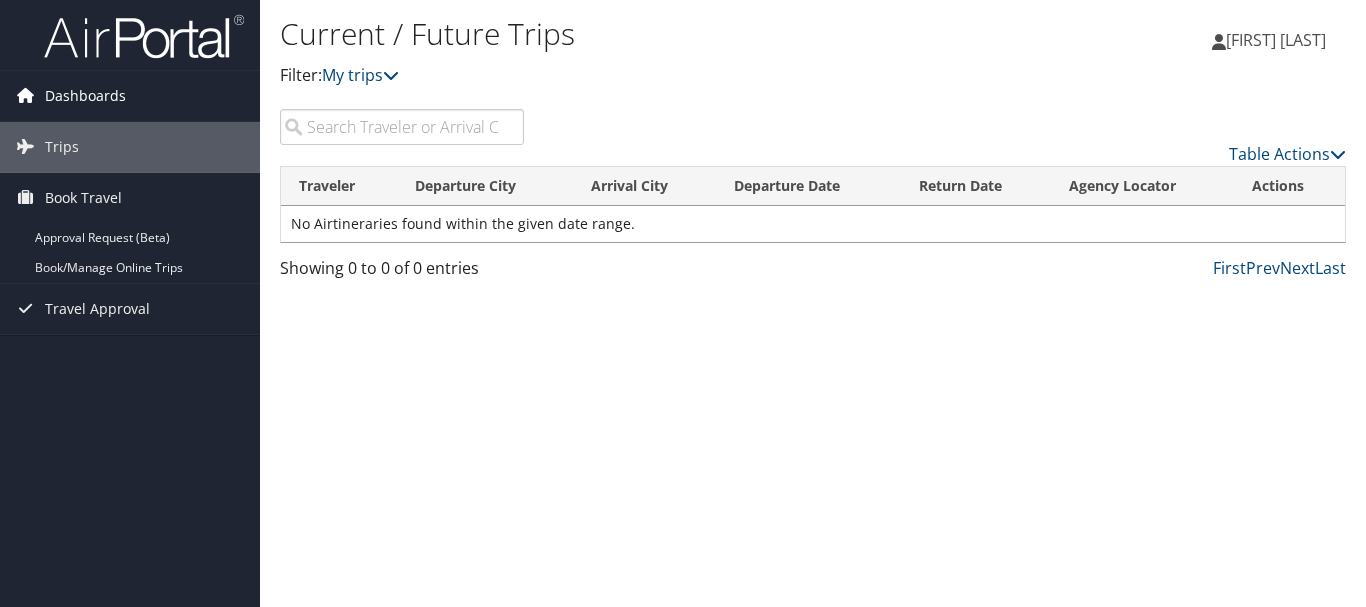 click on "Dashboards" at bounding box center (85, 96) 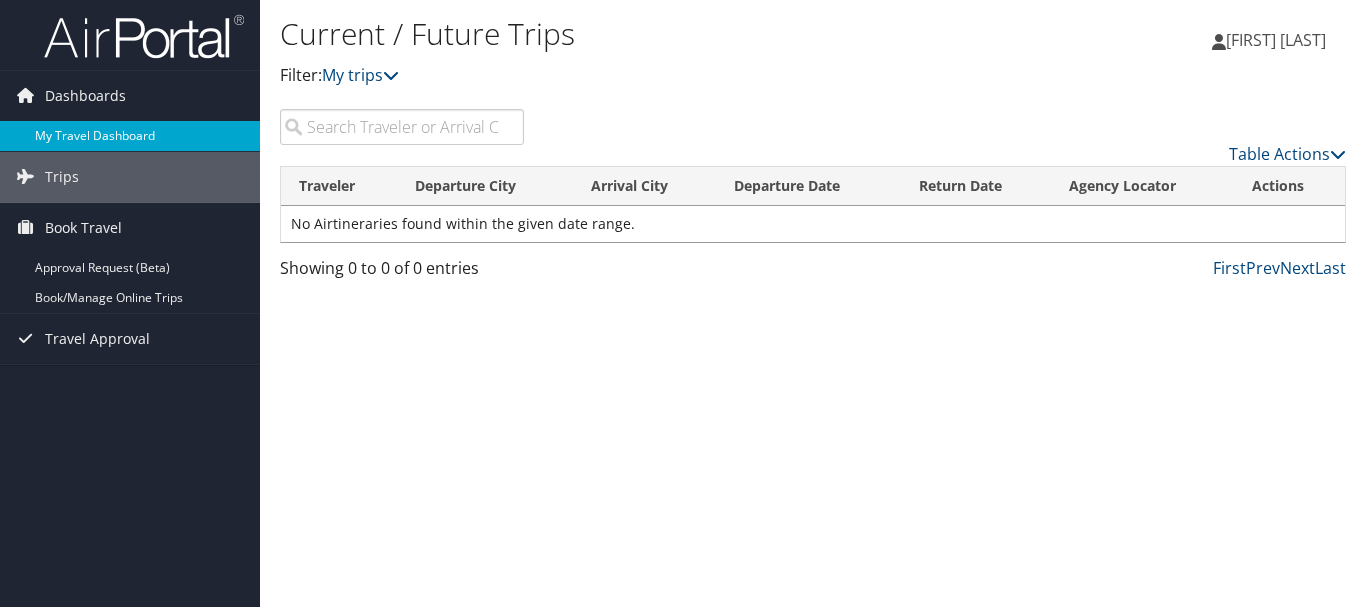click on "My Travel Dashboard" at bounding box center (130, 136) 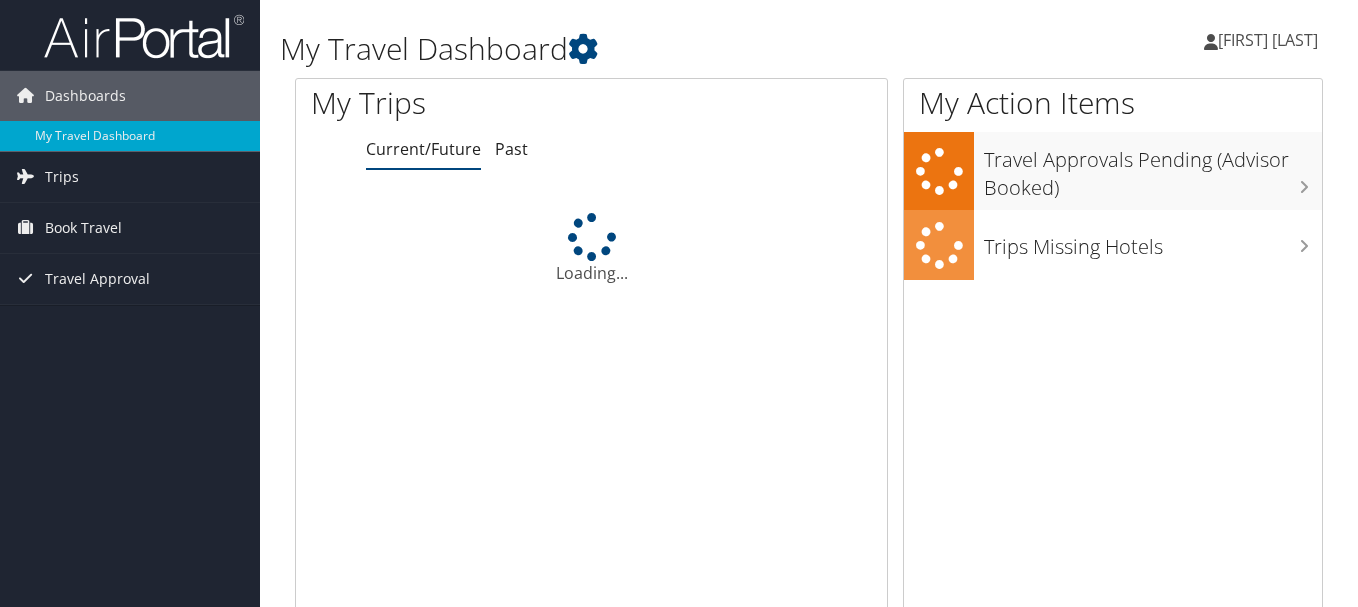 scroll, scrollTop: 0, scrollLeft: 0, axis: both 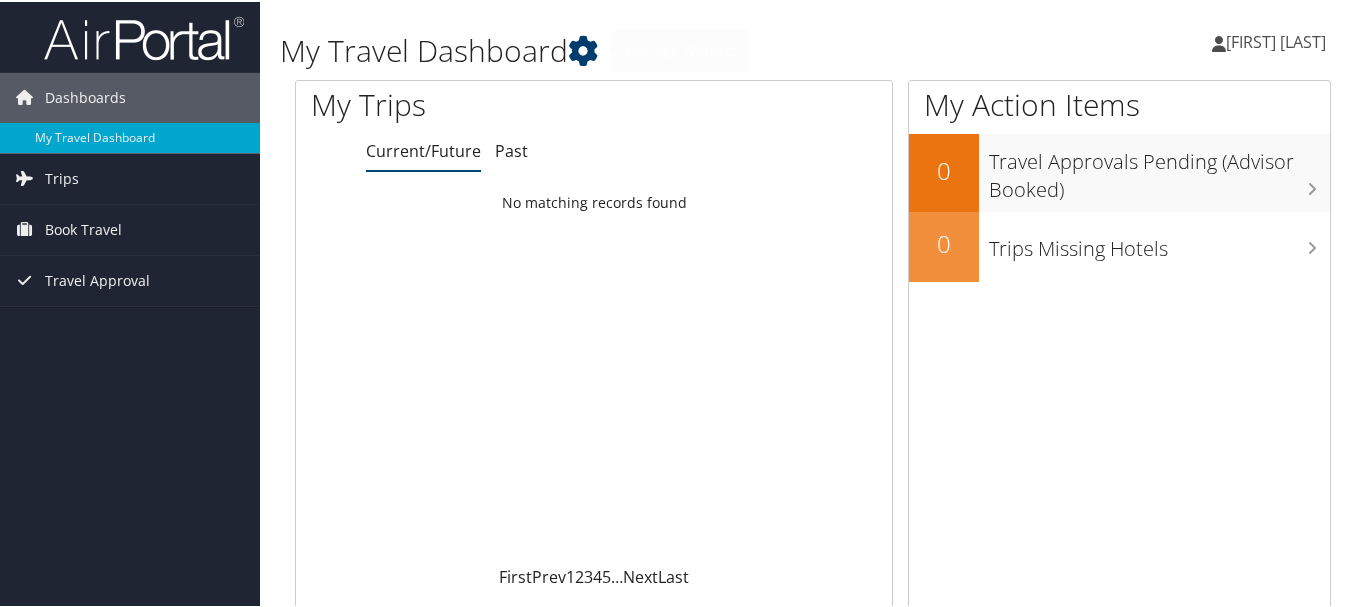 click at bounding box center (583, 49) 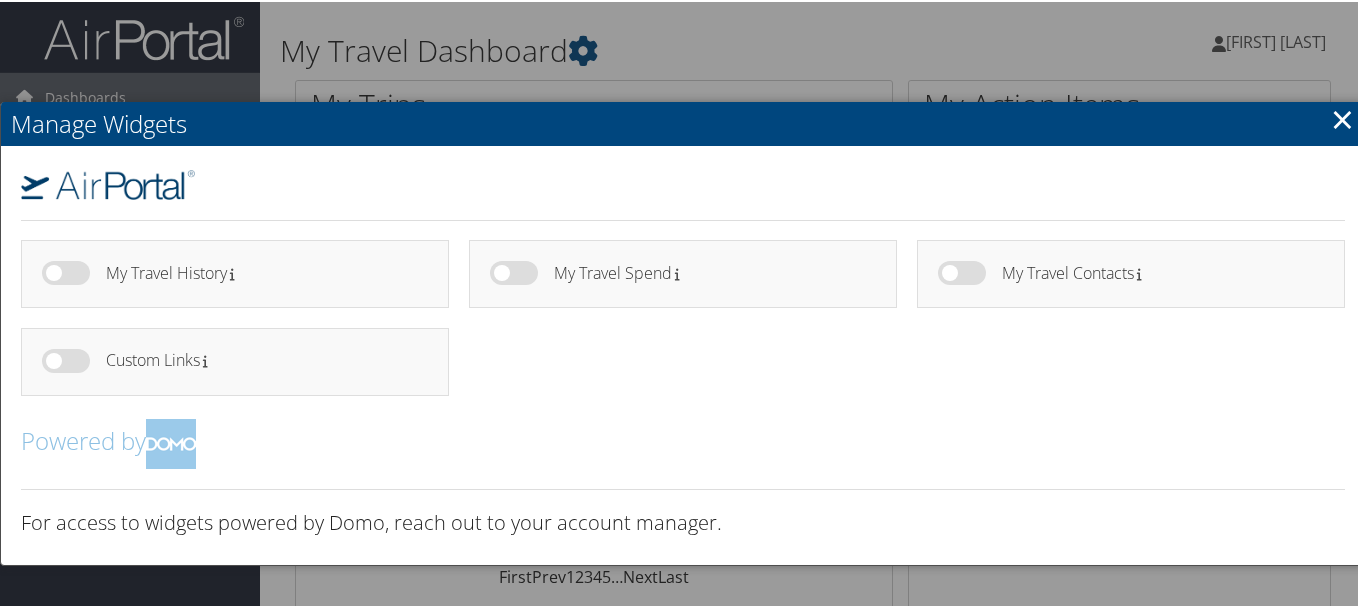 click at bounding box center [66, 271] 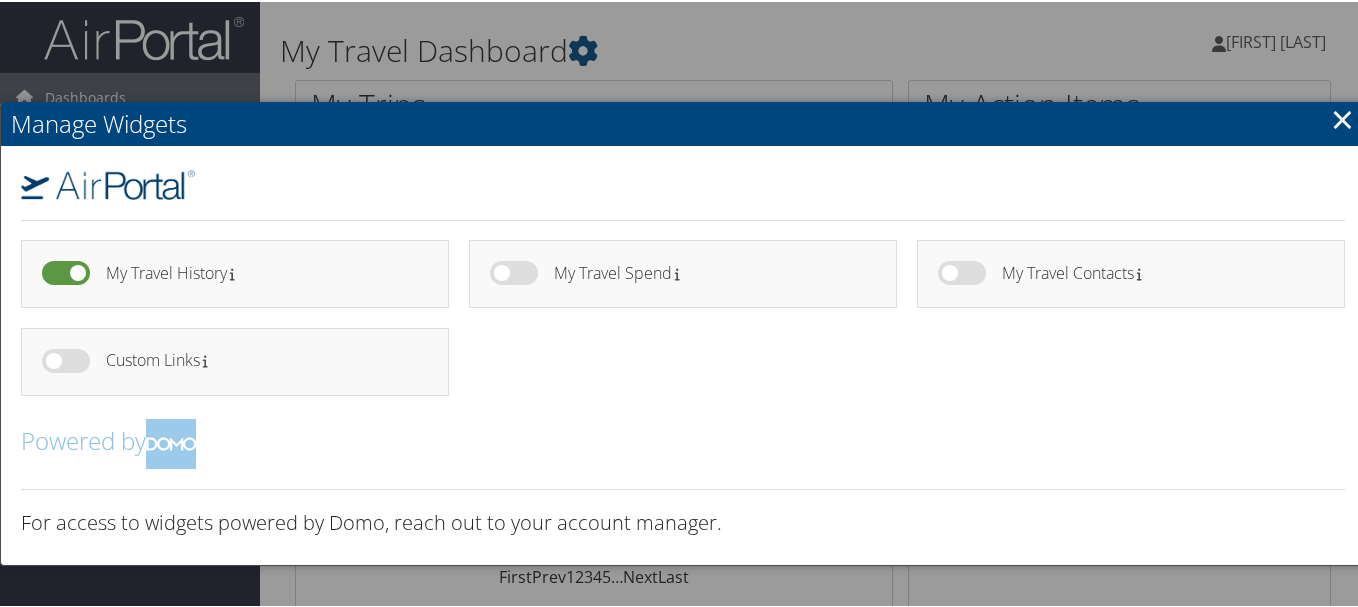 click at bounding box center (514, 271) 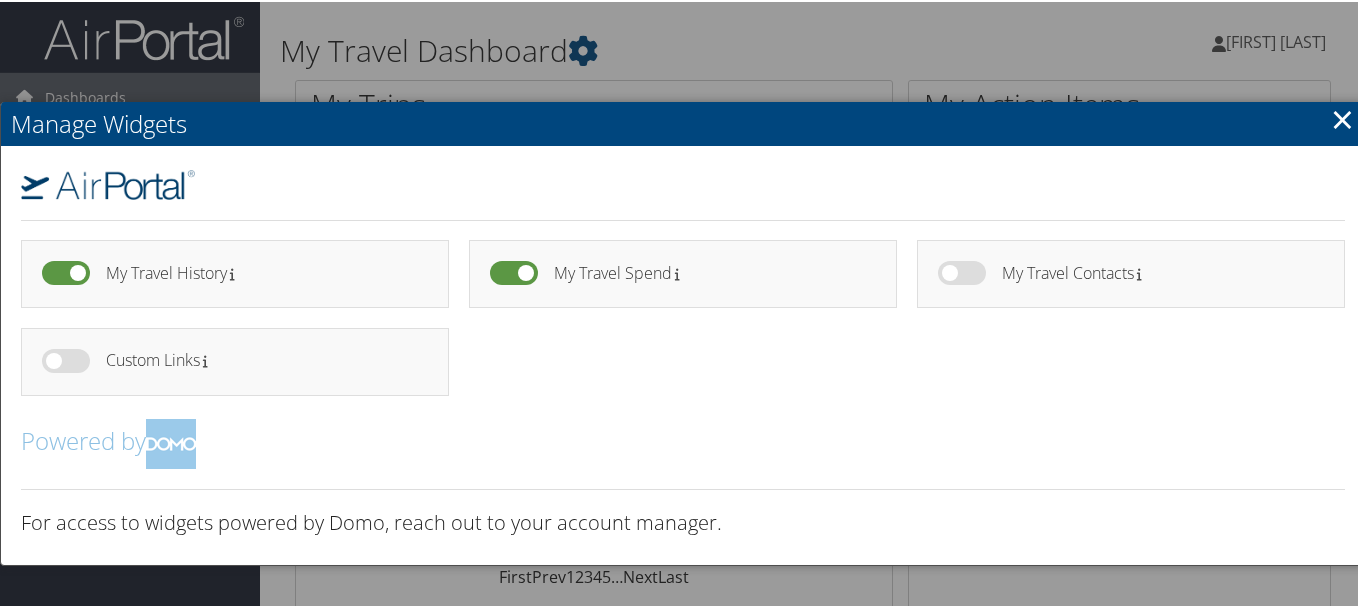 click at bounding box center [962, 271] 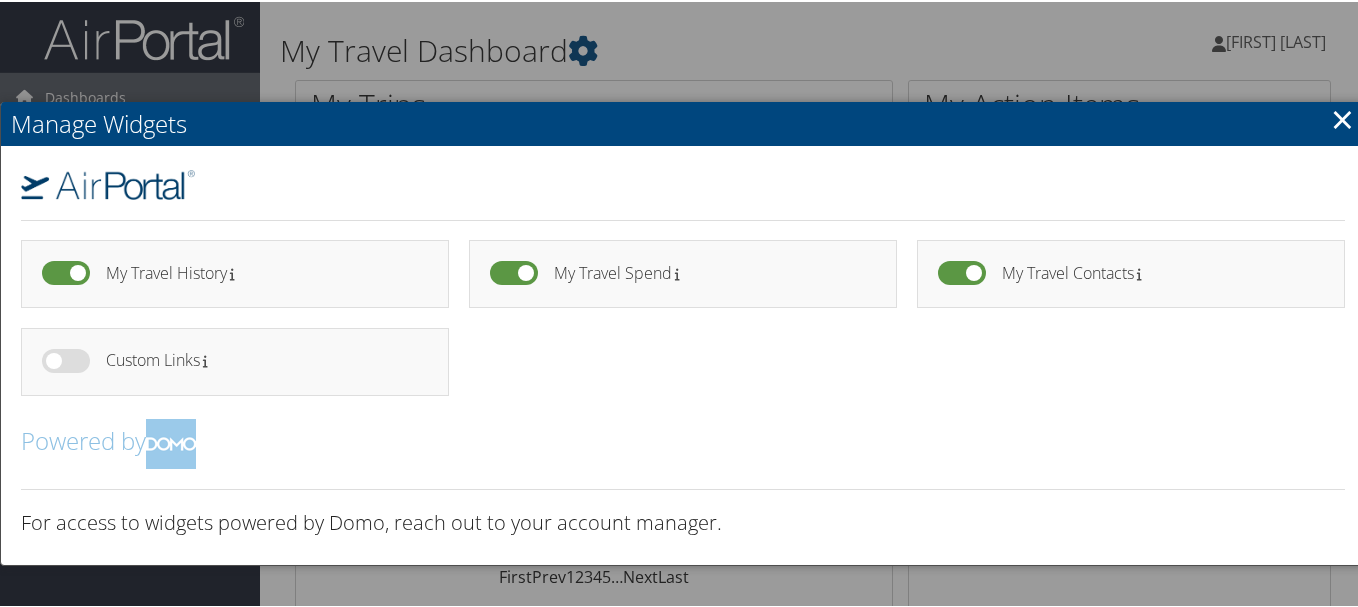 drag, startPoint x: 73, startPoint y: 367, endPoint x: 90, endPoint y: 365, distance: 17.117243 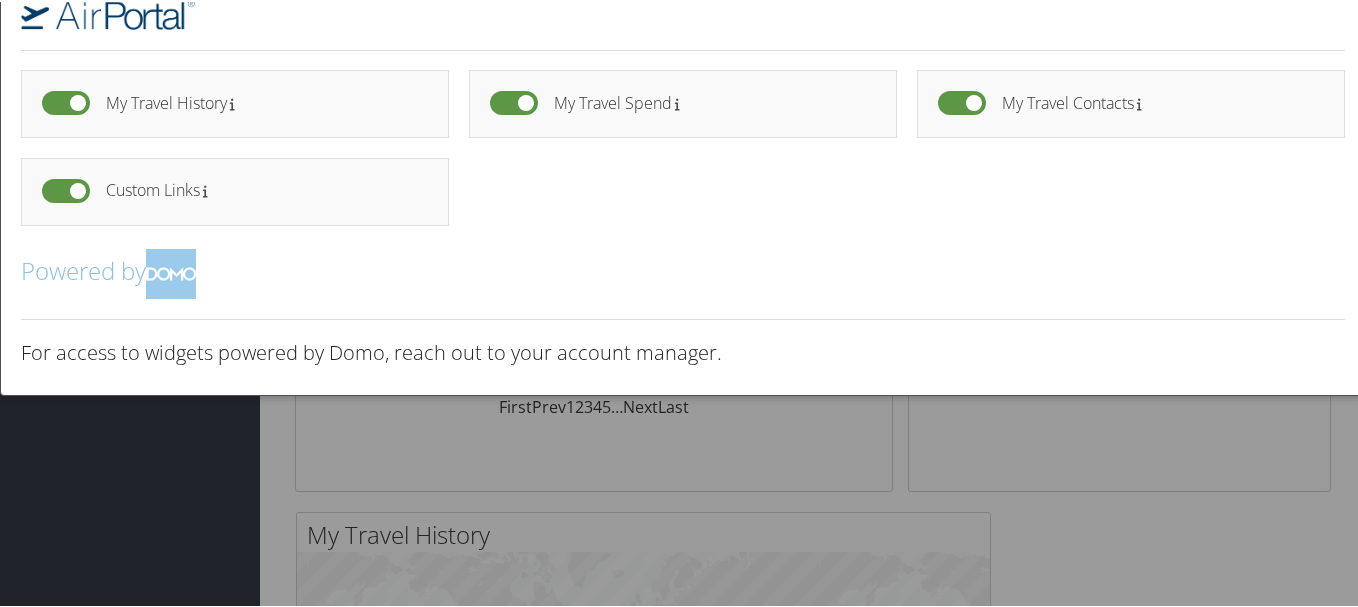 scroll, scrollTop: 0, scrollLeft: 0, axis: both 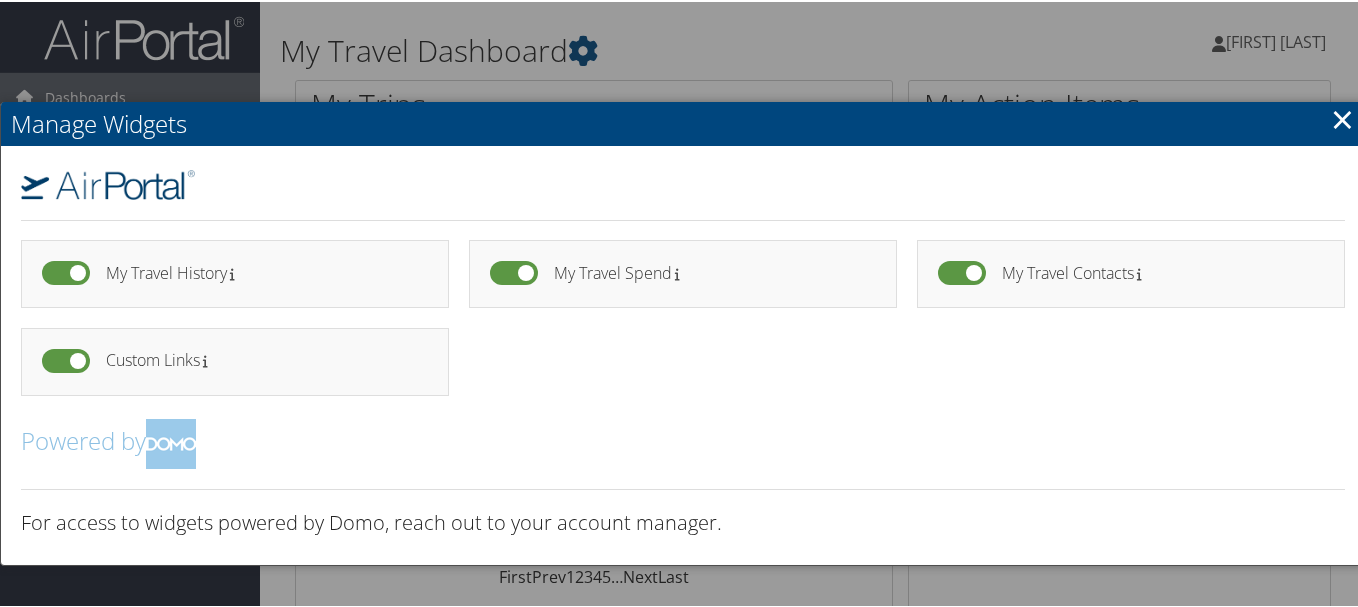 drag, startPoint x: 647, startPoint y: 121, endPoint x: 659, endPoint y: 120, distance: 12.0415945 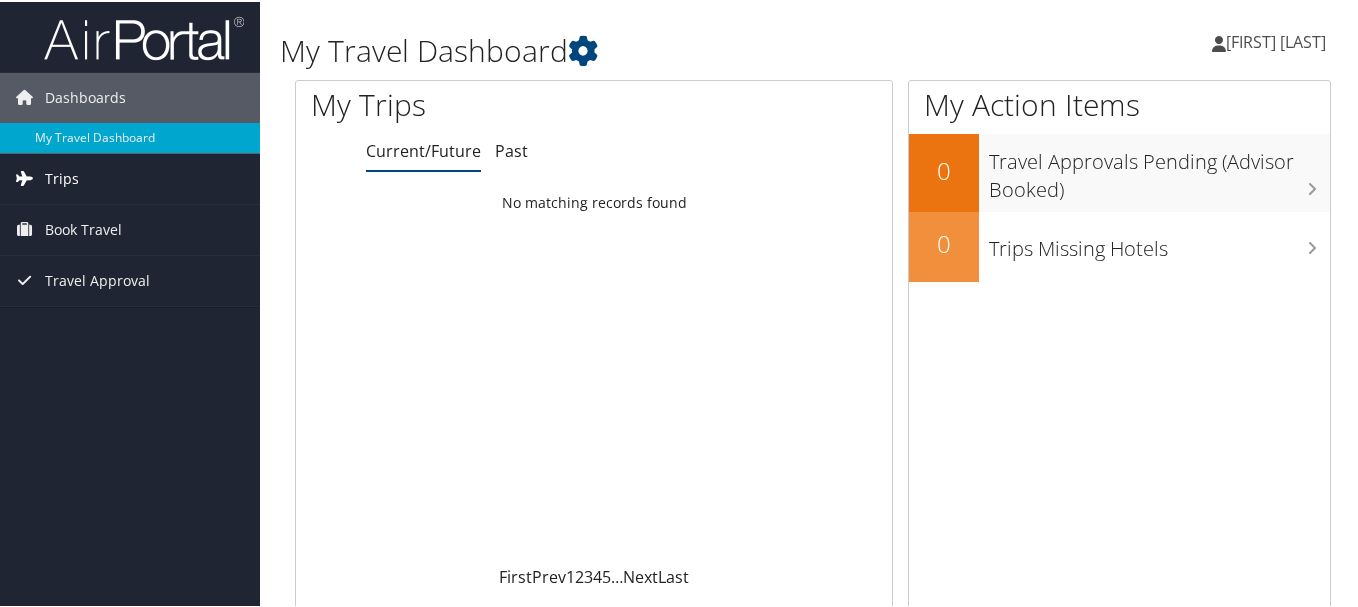 click on "Trips" at bounding box center [62, 177] 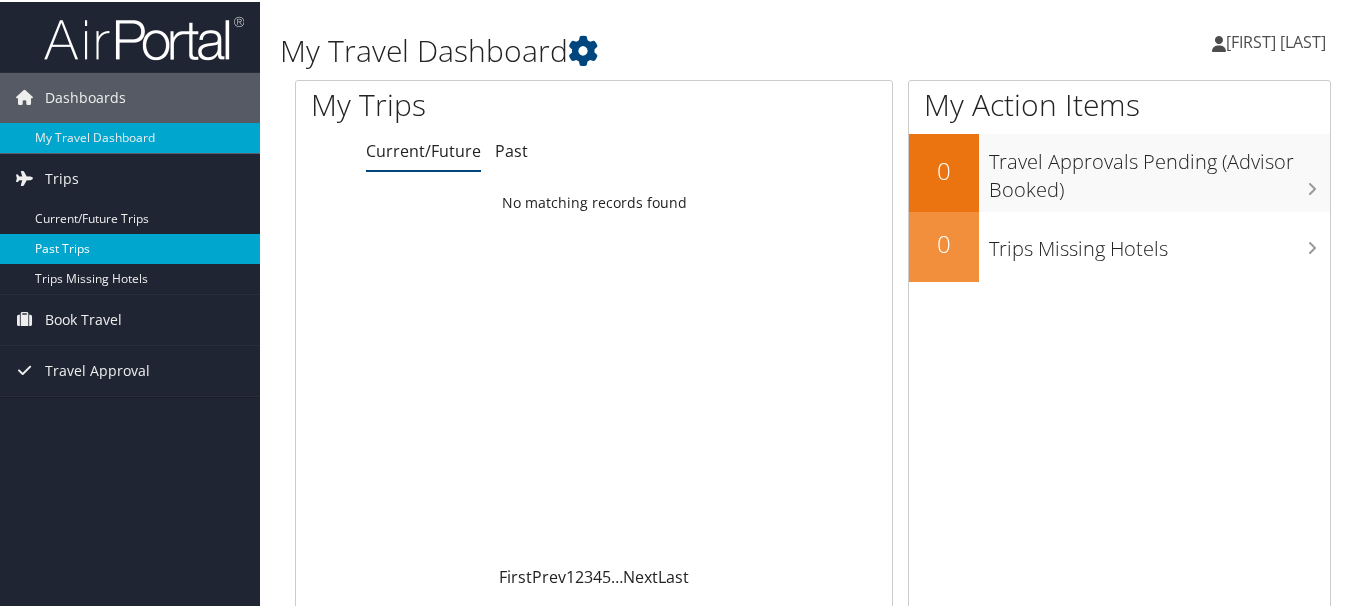 click on "Past Trips" at bounding box center (130, 247) 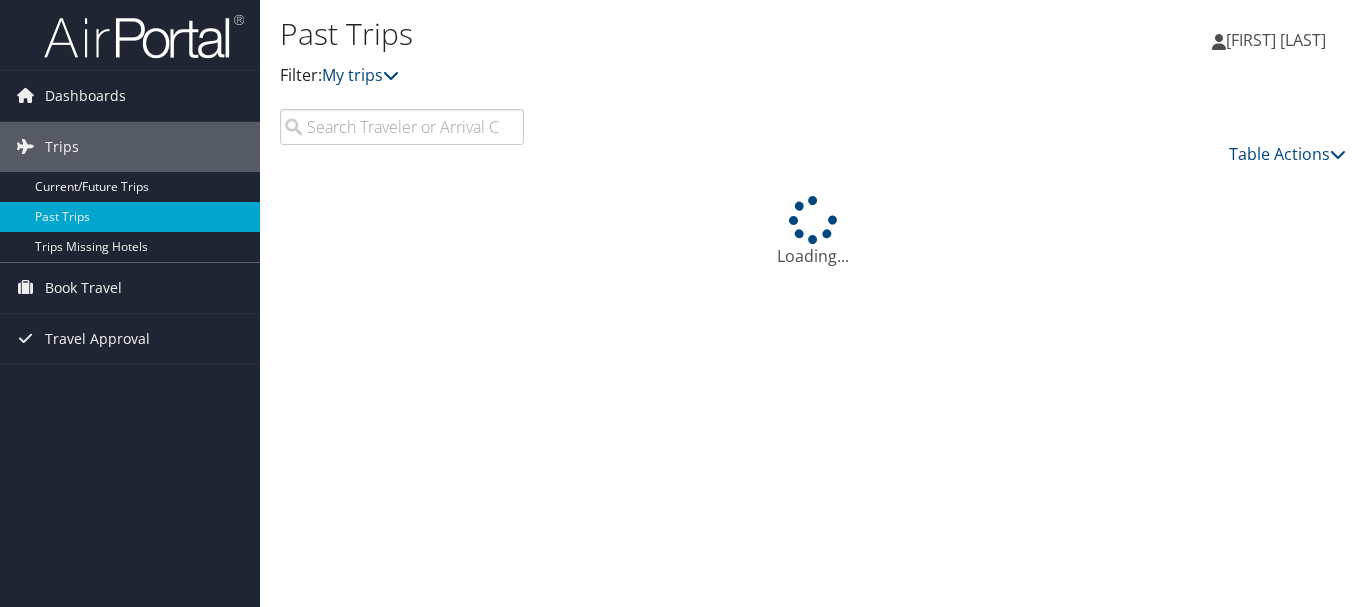 scroll, scrollTop: 0, scrollLeft: 0, axis: both 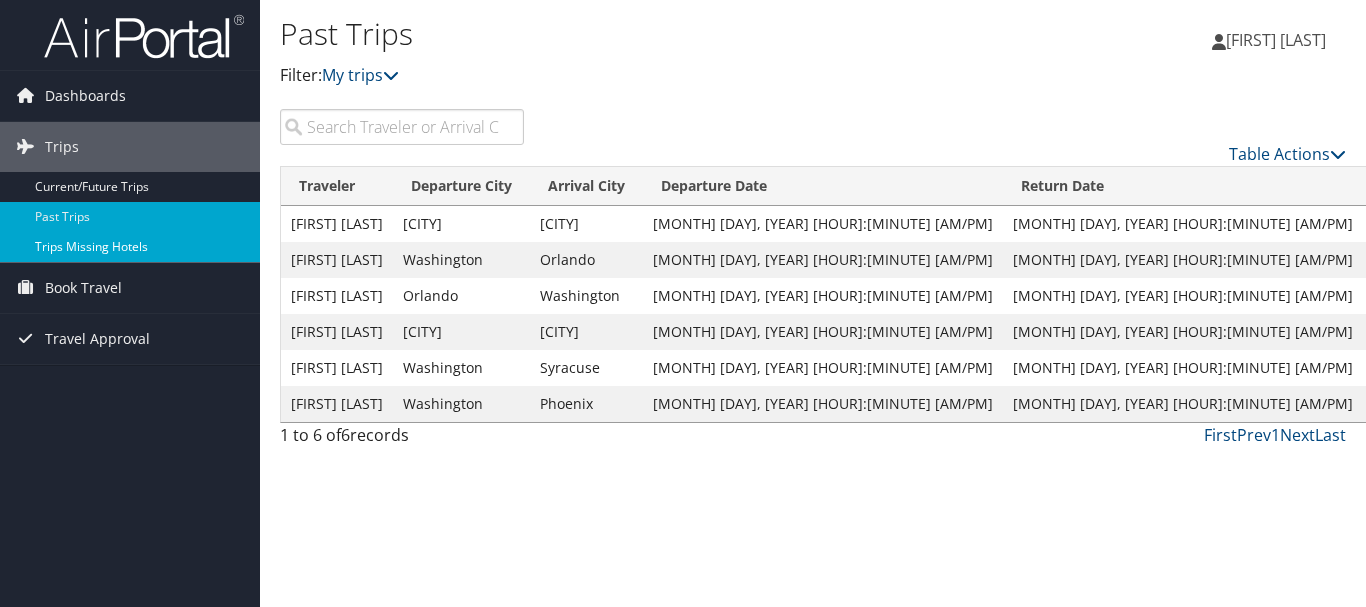 click on "Trips Missing Hotels" at bounding box center [130, 247] 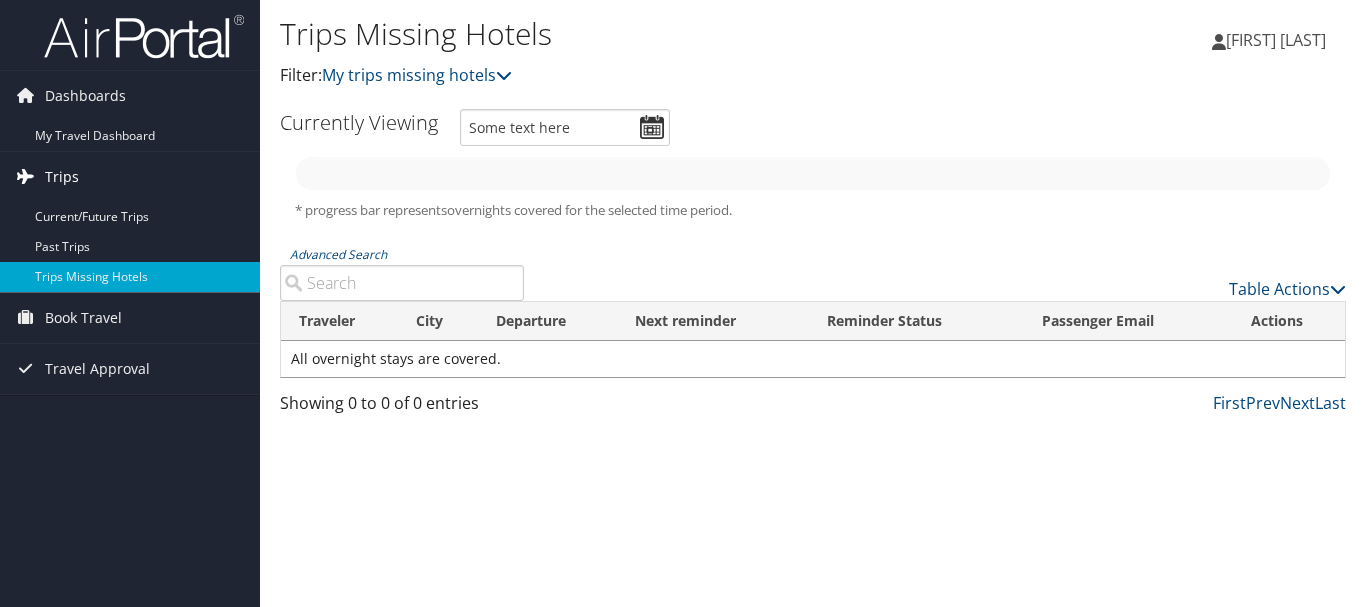 scroll, scrollTop: 0, scrollLeft: 0, axis: both 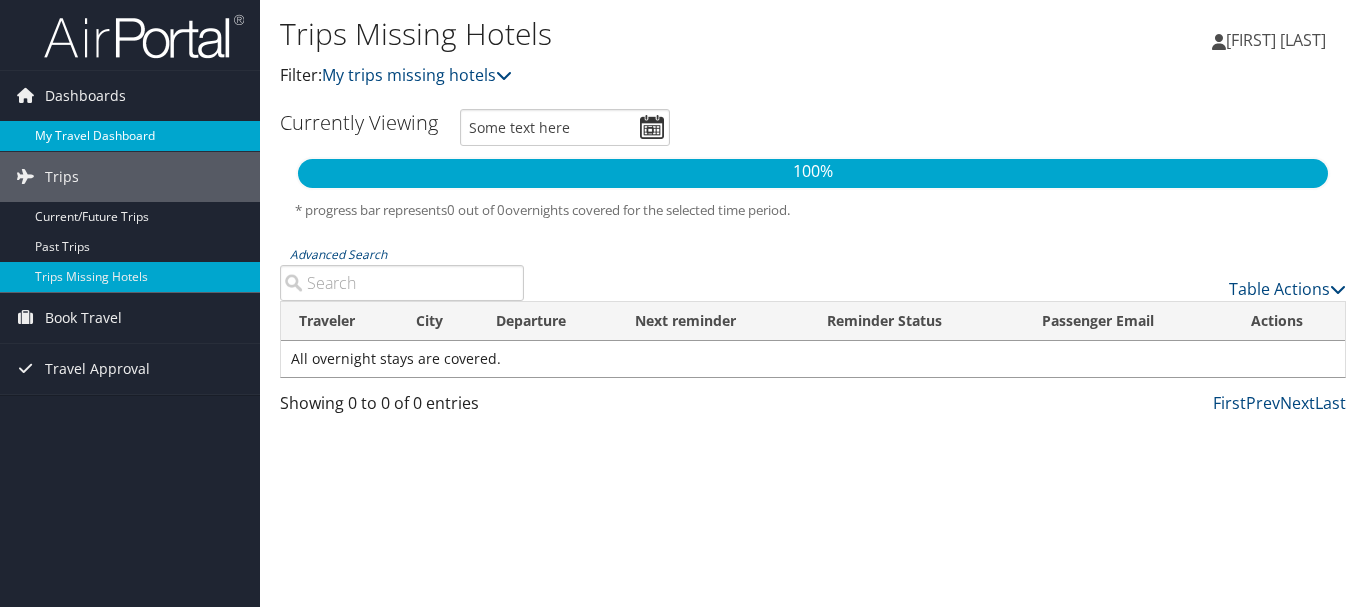 click on "My Travel Dashboard" at bounding box center [130, 136] 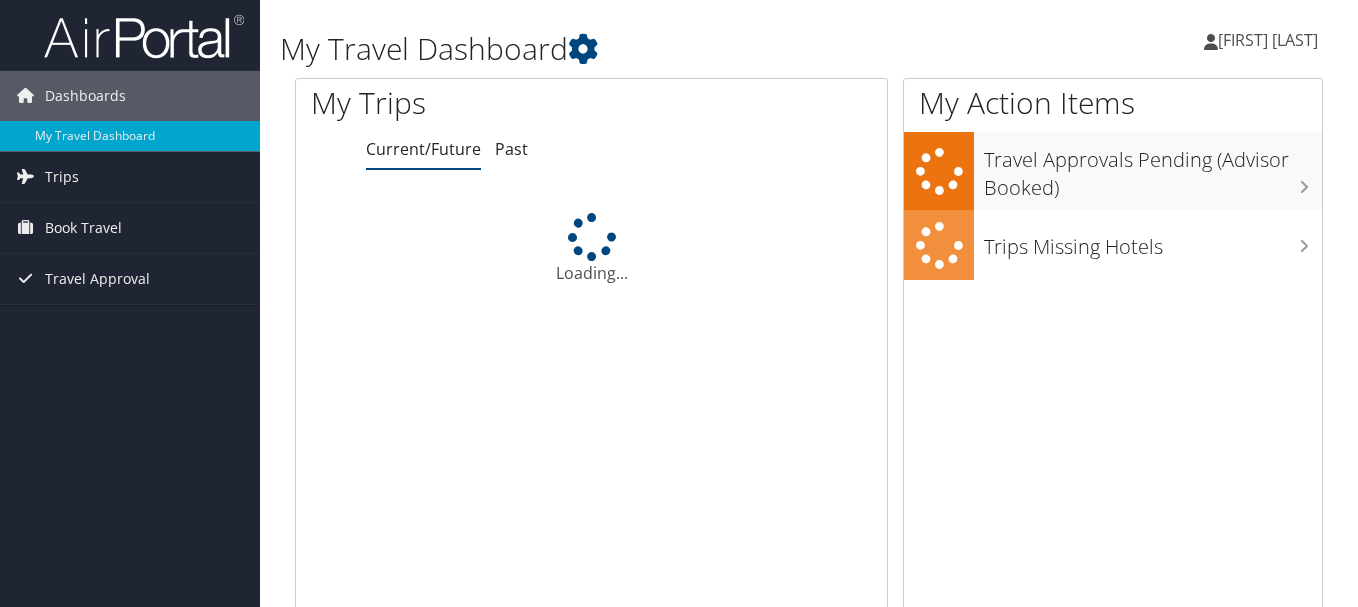 scroll, scrollTop: 0, scrollLeft: 0, axis: both 